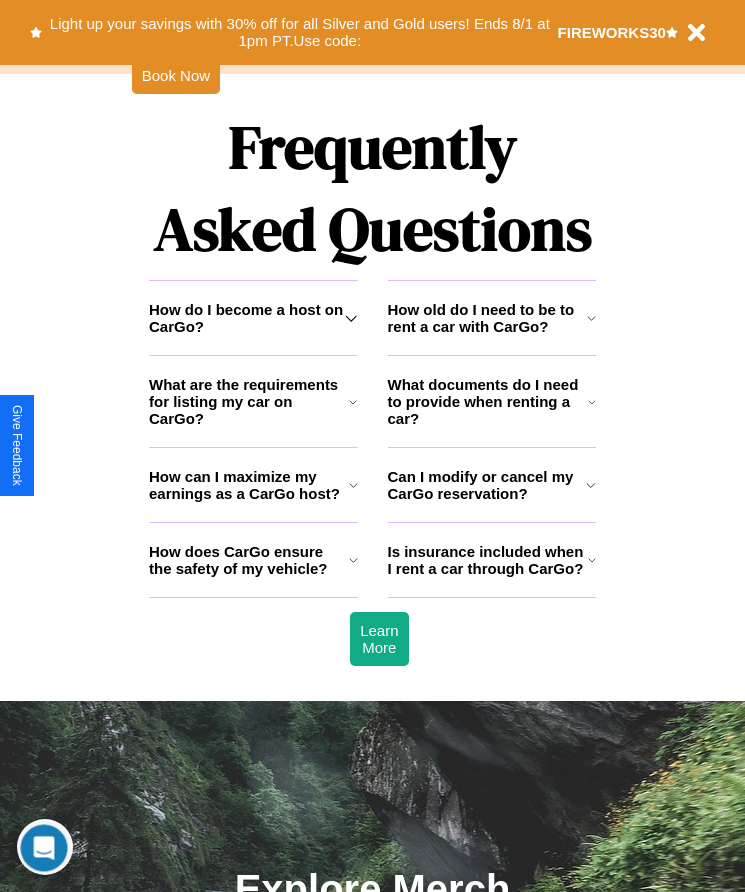 scroll, scrollTop: 2608, scrollLeft: 0, axis: vertical 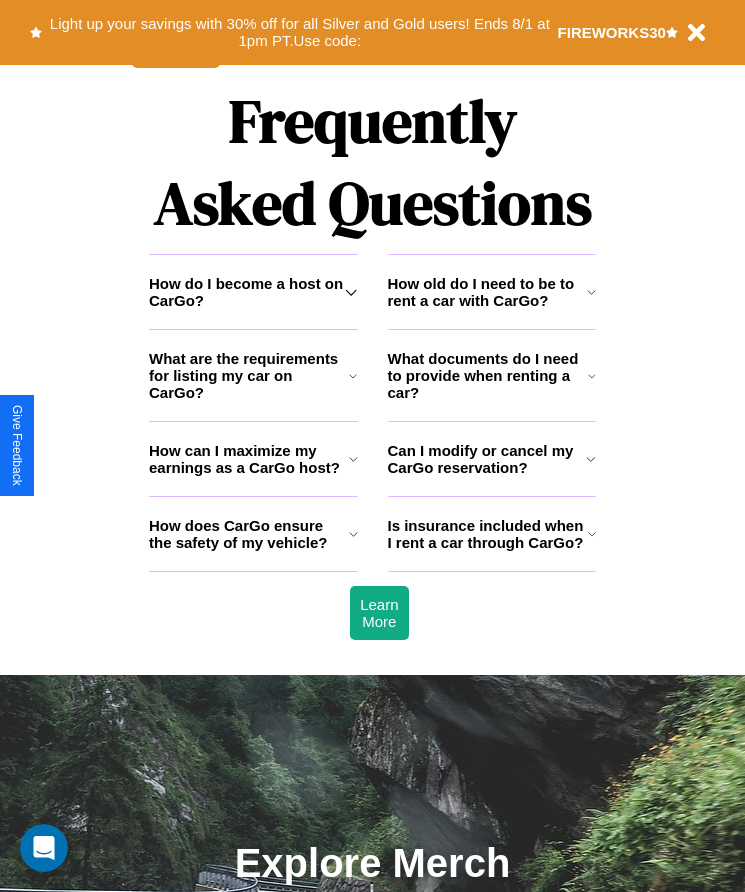 click on "How does CarGo ensure the safety of my vehicle?" at bounding box center (249, 534) 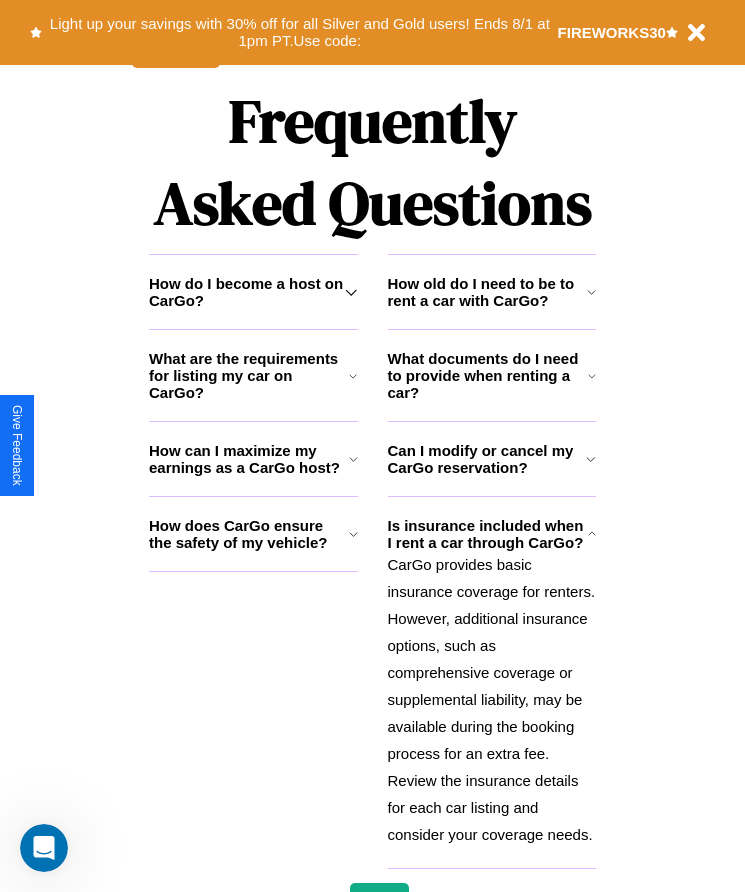 click on "What documents do I need to provide when renting a car?" at bounding box center (488, 375) 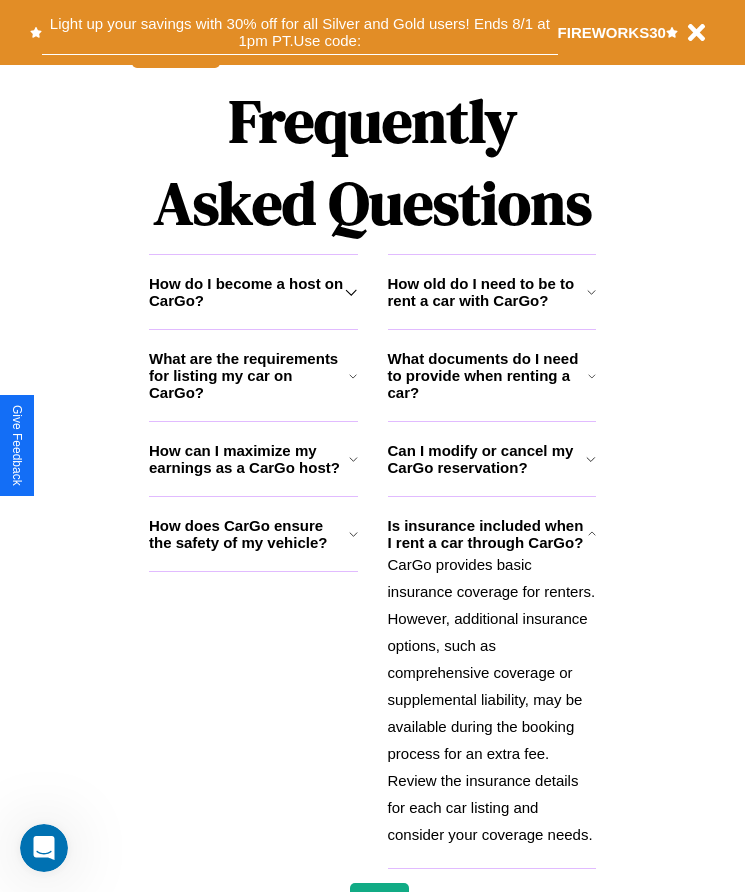 click on "Light up your savings with 30% off for all Silver and Gold users! Ends 8/1 at 1pm PT.  Use code:" at bounding box center [299, 32] 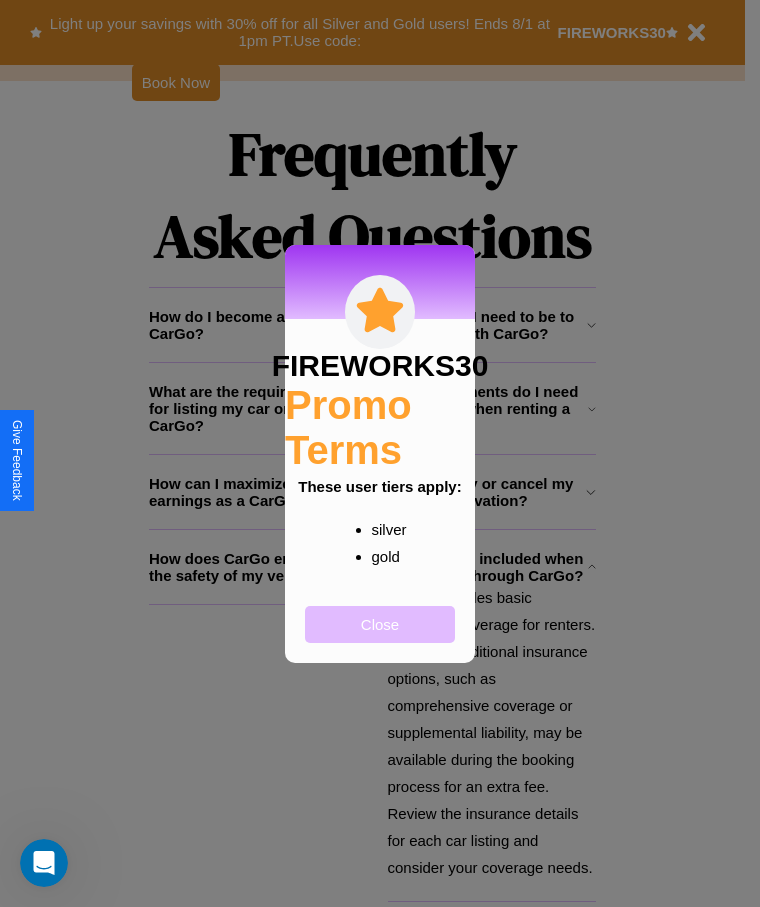 click on "Close" at bounding box center [380, 624] 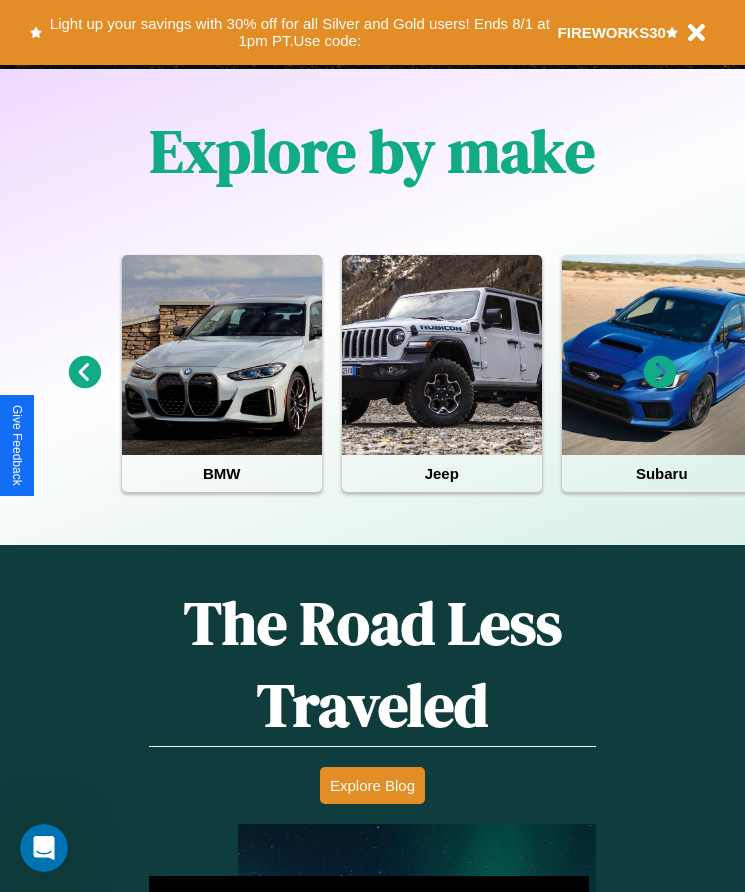 scroll, scrollTop: 334, scrollLeft: 0, axis: vertical 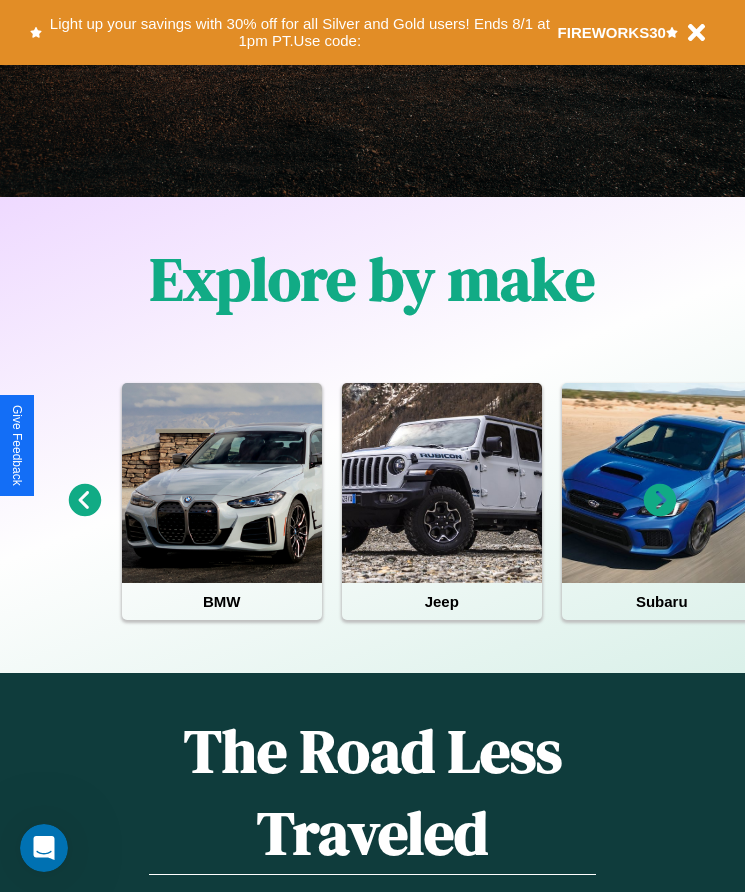 click 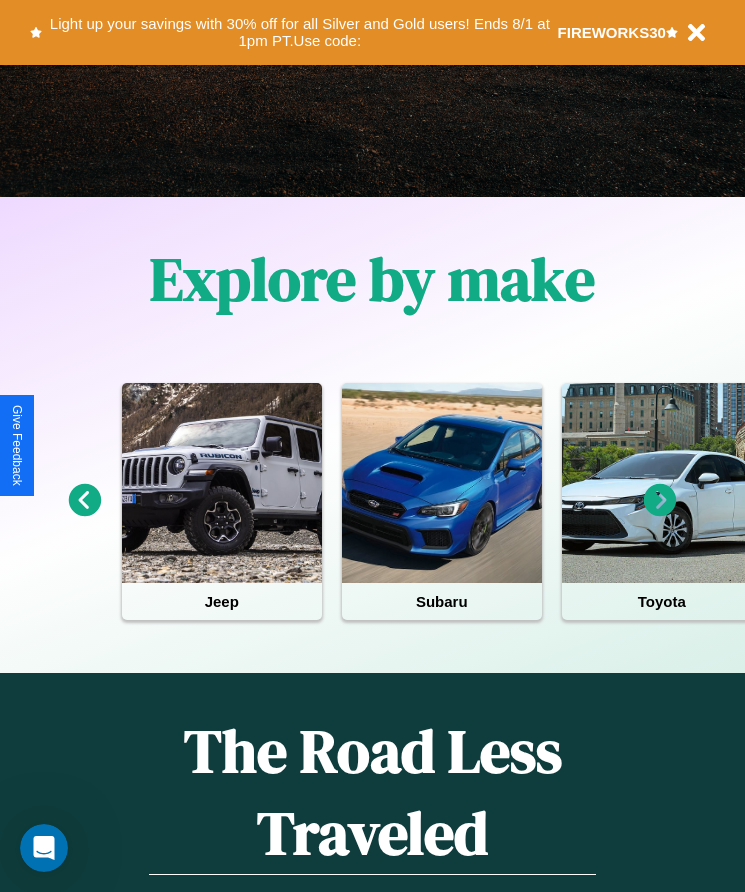 click 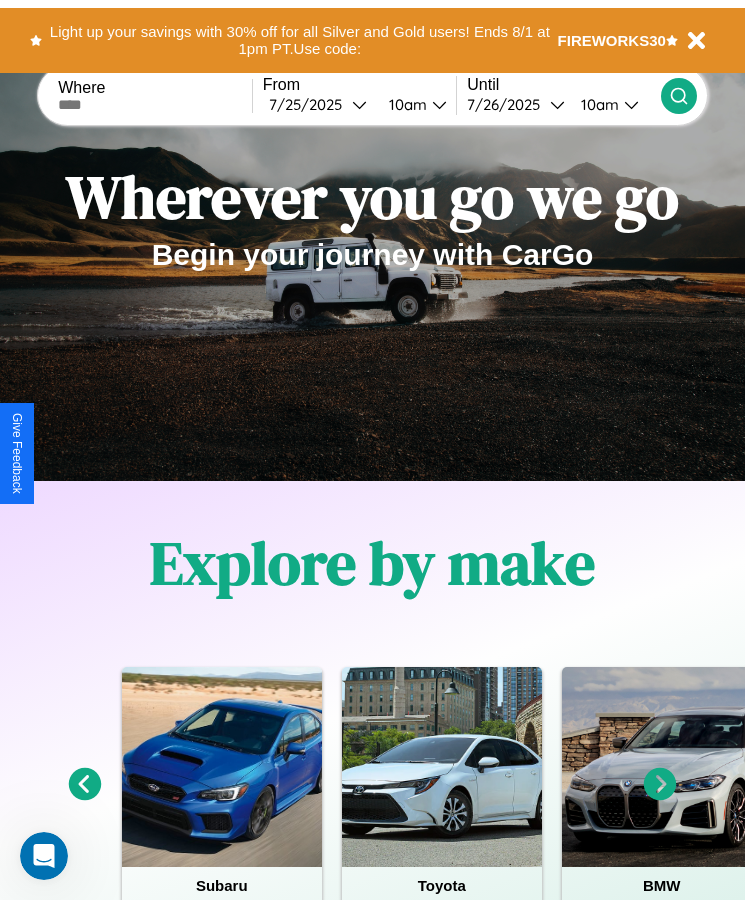scroll, scrollTop: 0, scrollLeft: 0, axis: both 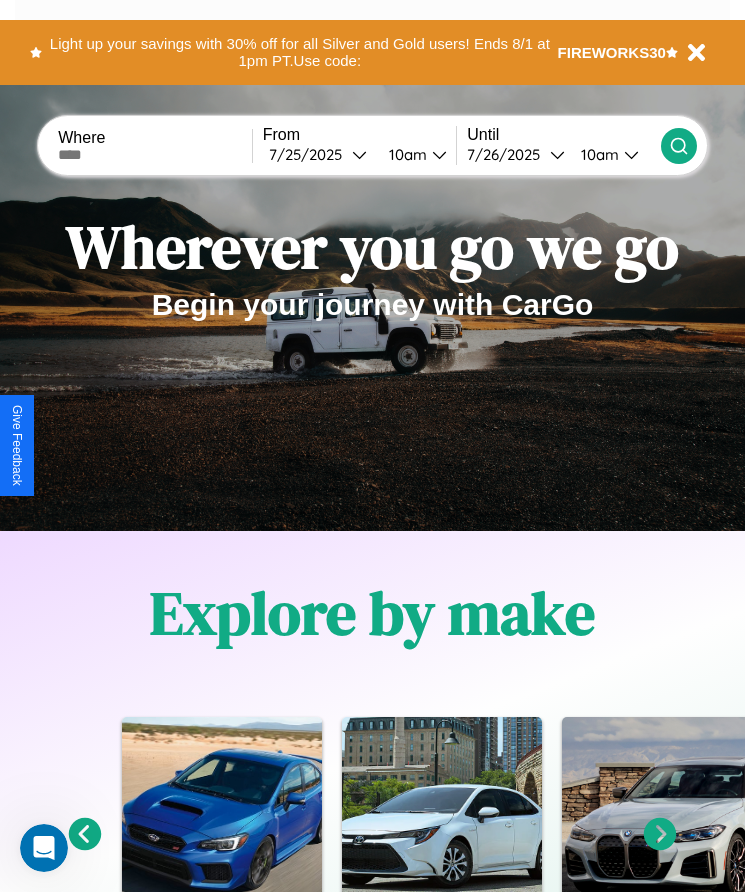 click at bounding box center [155, 155] 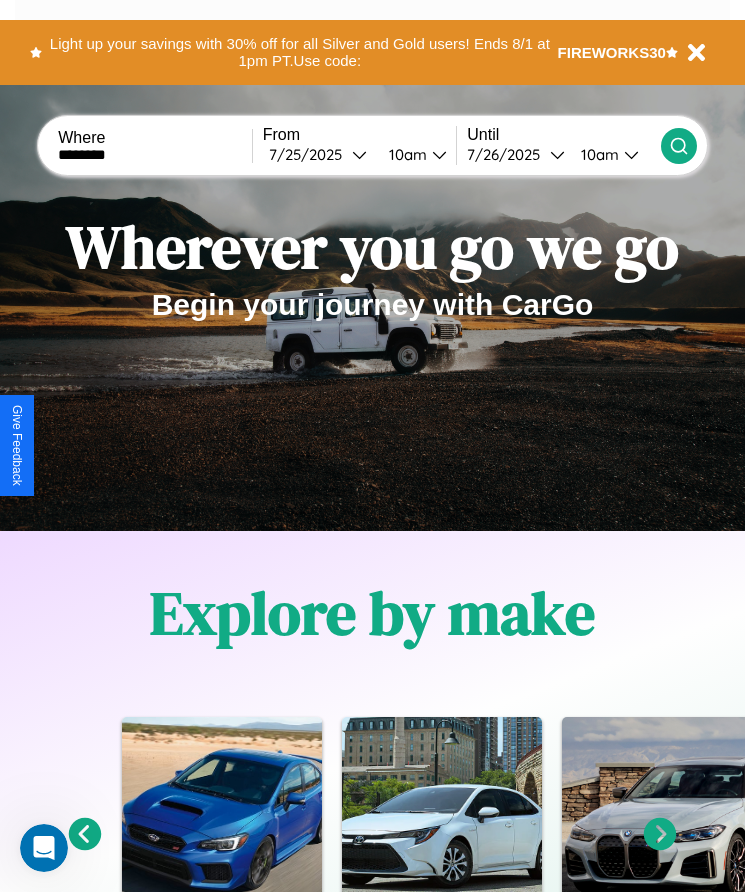type on "********" 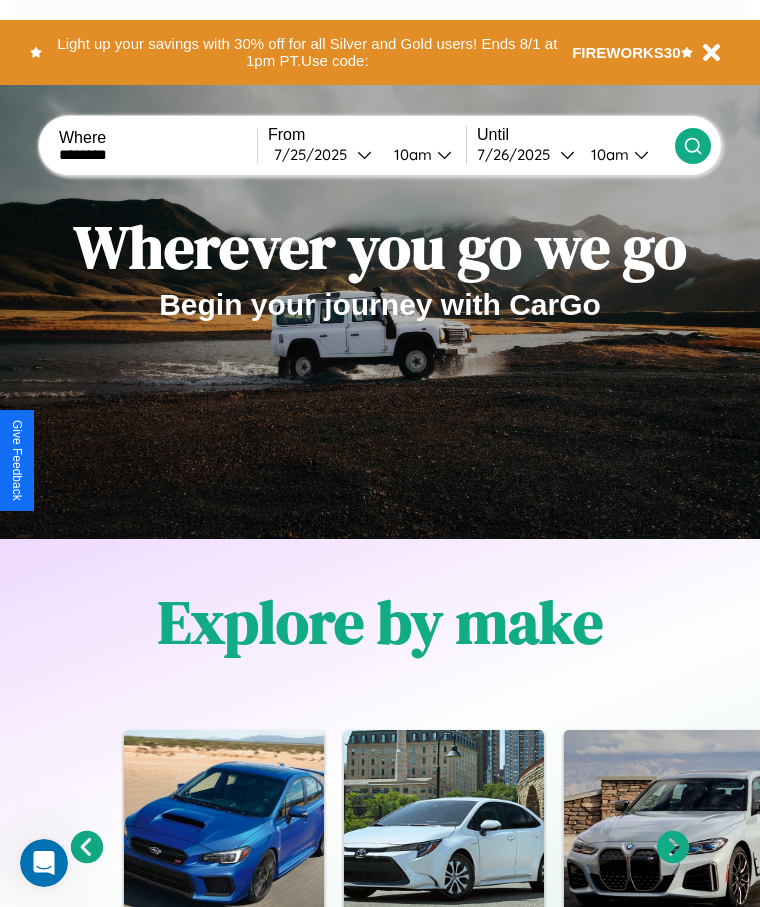 select on "*" 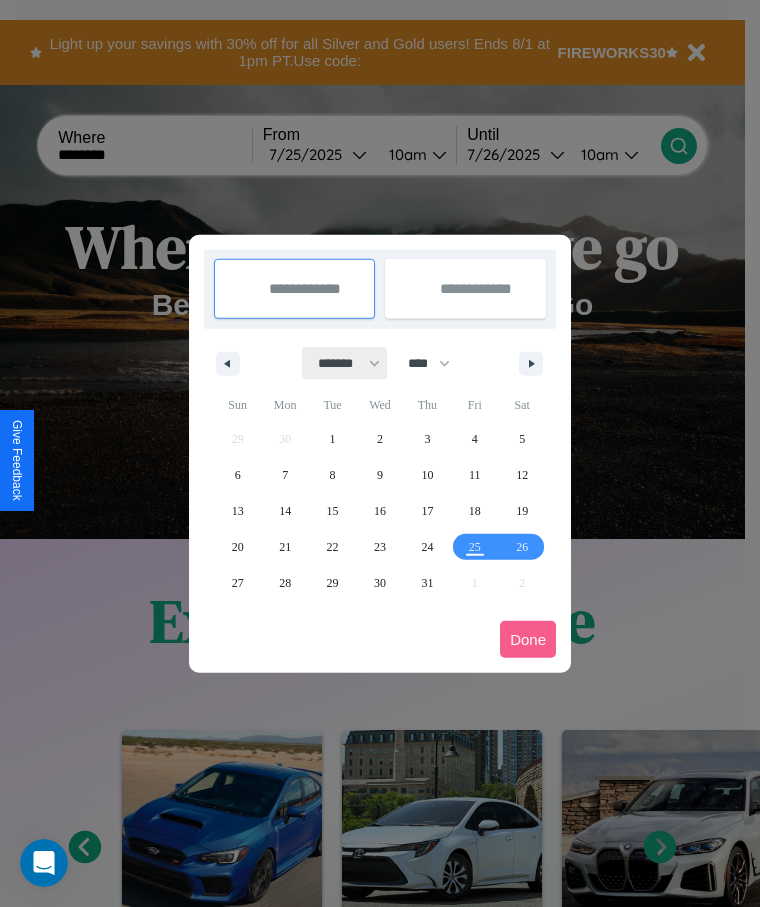 click on "******* ******** ***** ***** *** **** **** ****** ********* ******* ******** ********" at bounding box center (345, 363) 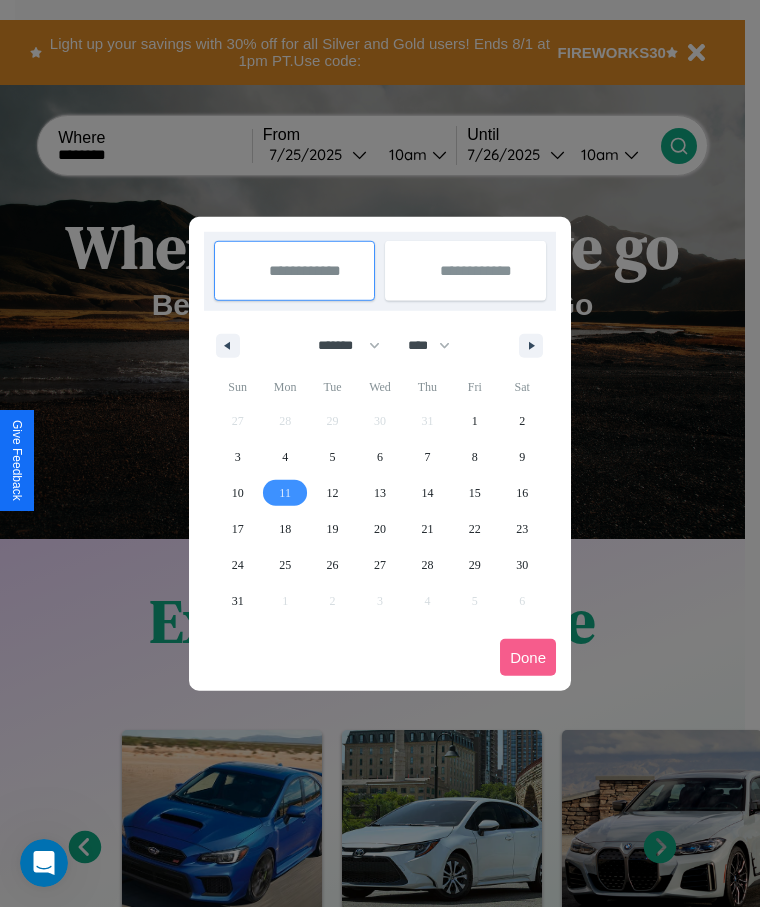 click on "11" at bounding box center [285, 493] 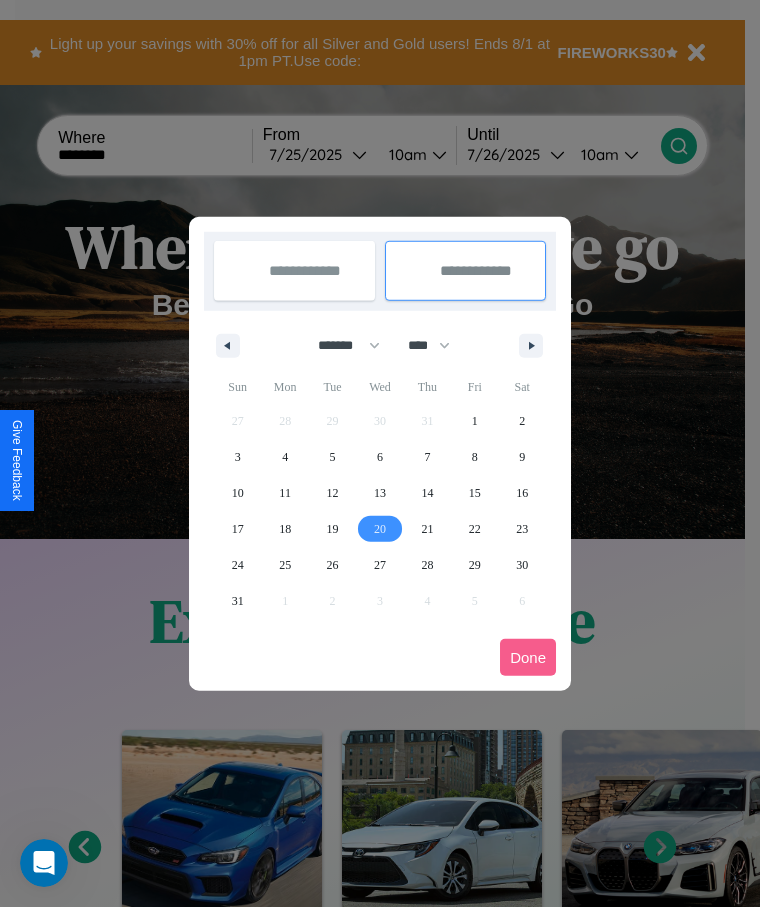 click on "20" at bounding box center [380, 529] 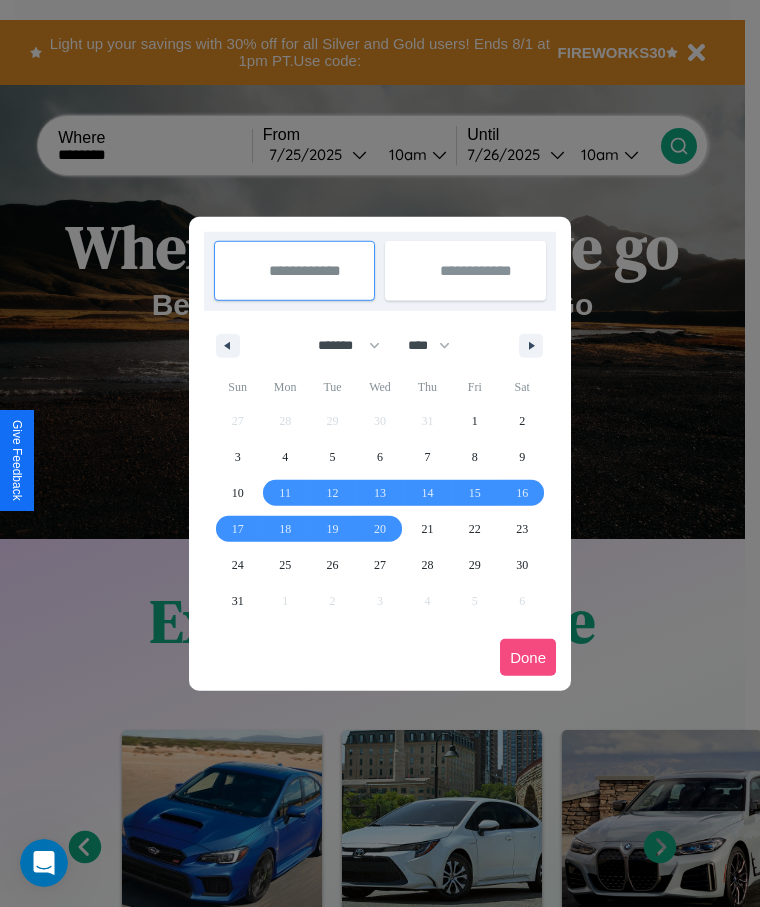 click on "Done" at bounding box center [528, 657] 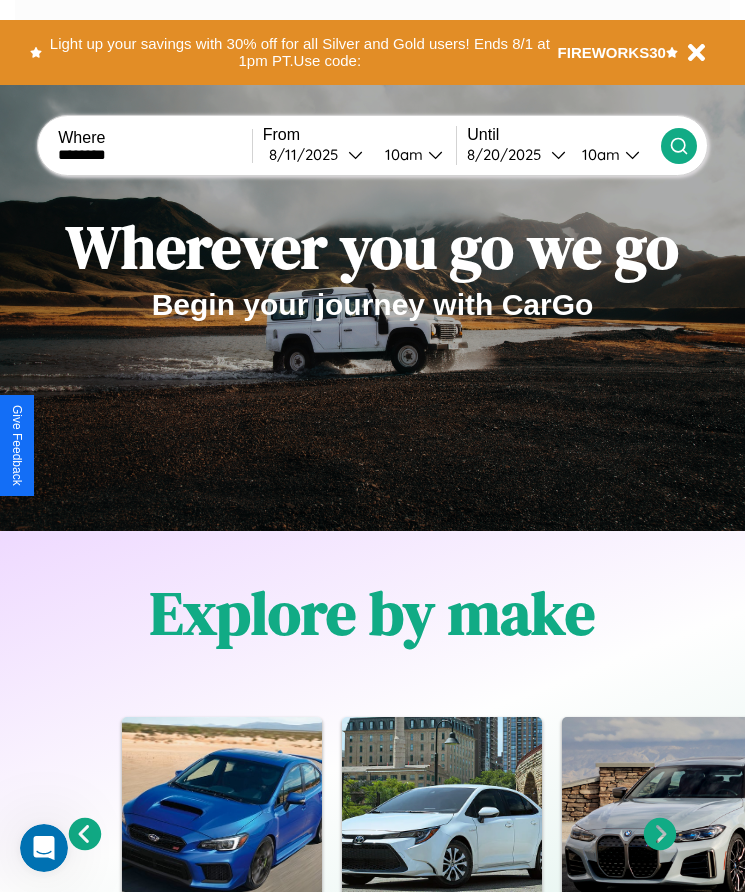 click on "10am" at bounding box center [401, 154] 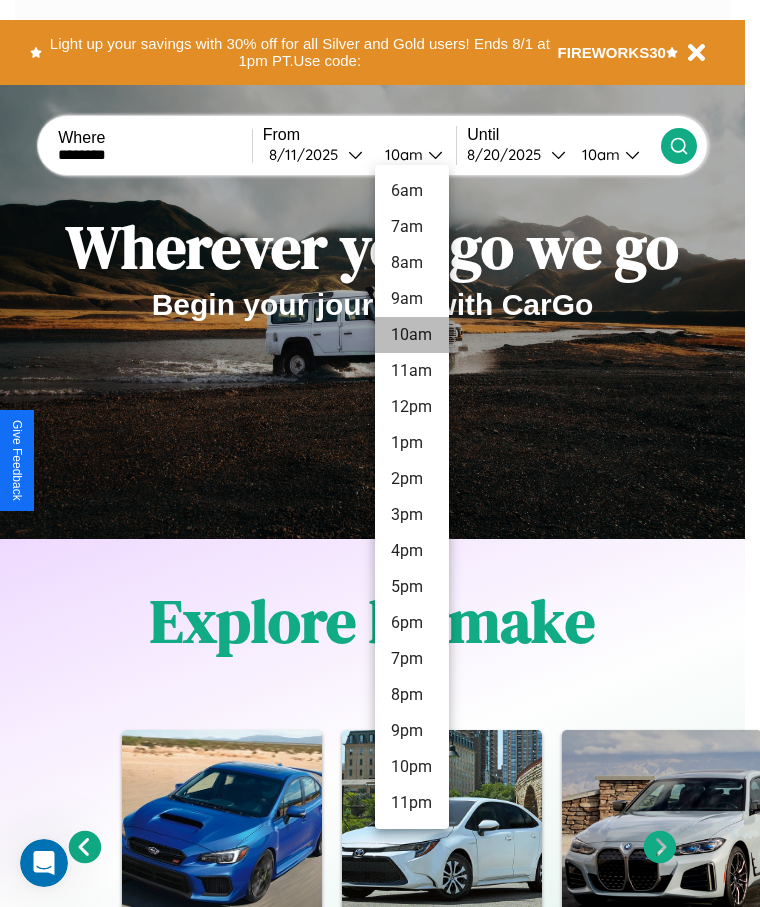 click on "10am" at bounding box center [412, 335] 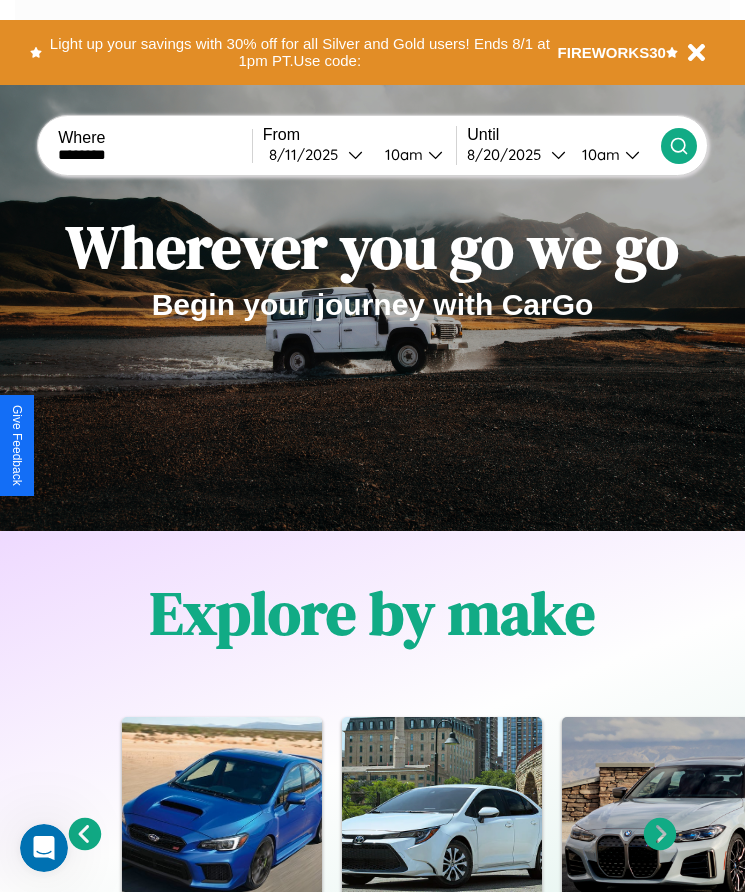 click 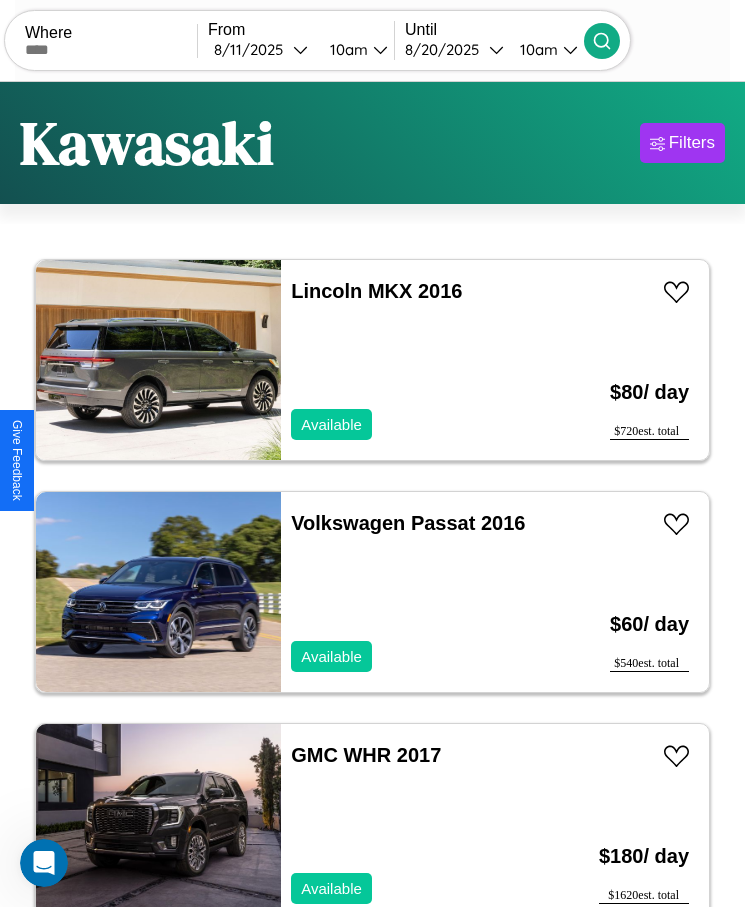 scroll, scrollTop: 48, scrollLeft: 0, axis: vertical 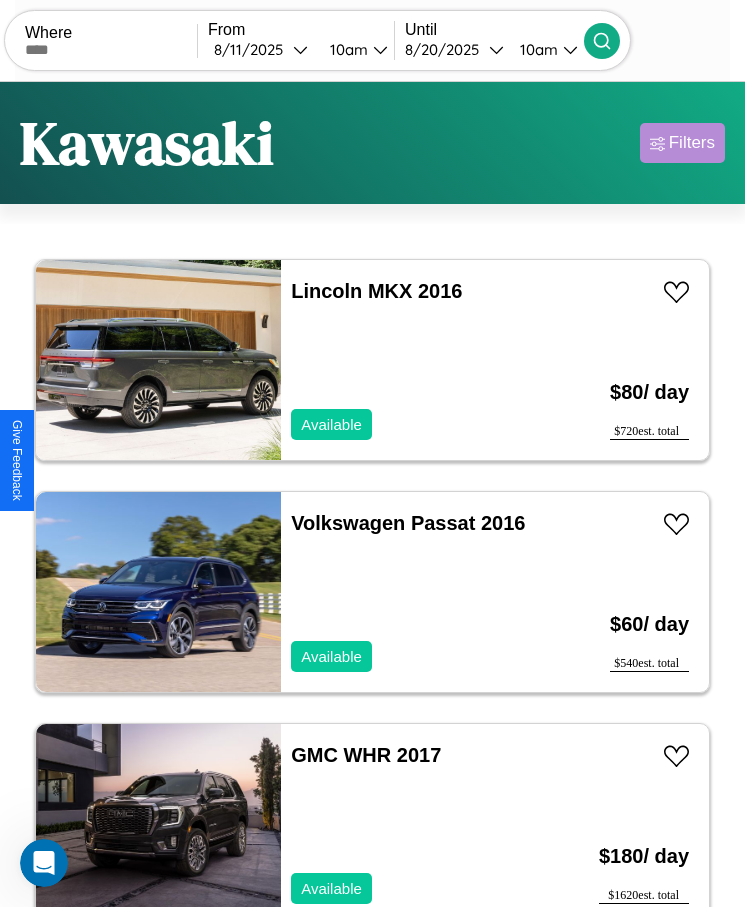 click on "Filters" at bounding box center (692, 143) 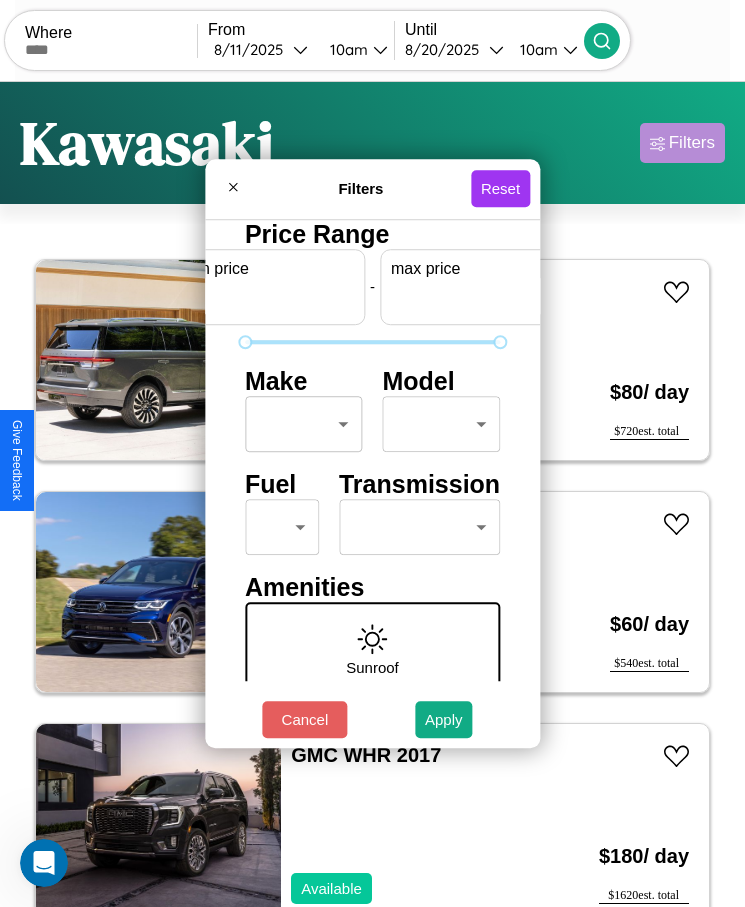 scroll, scrollTop: 0, scrollLeft: 74, axis: horizontal 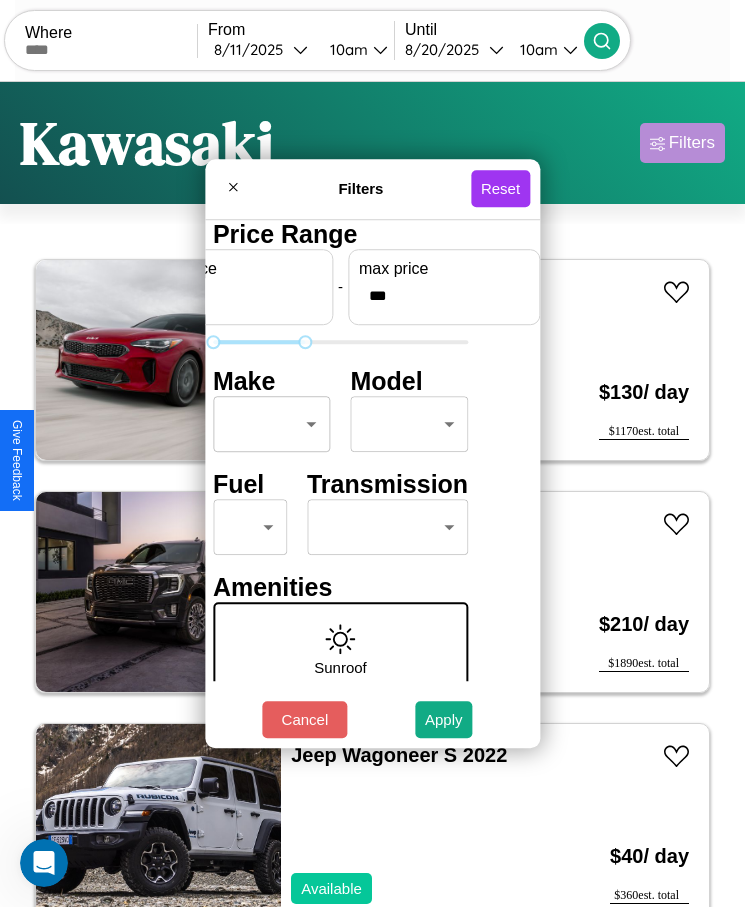 type on "***" 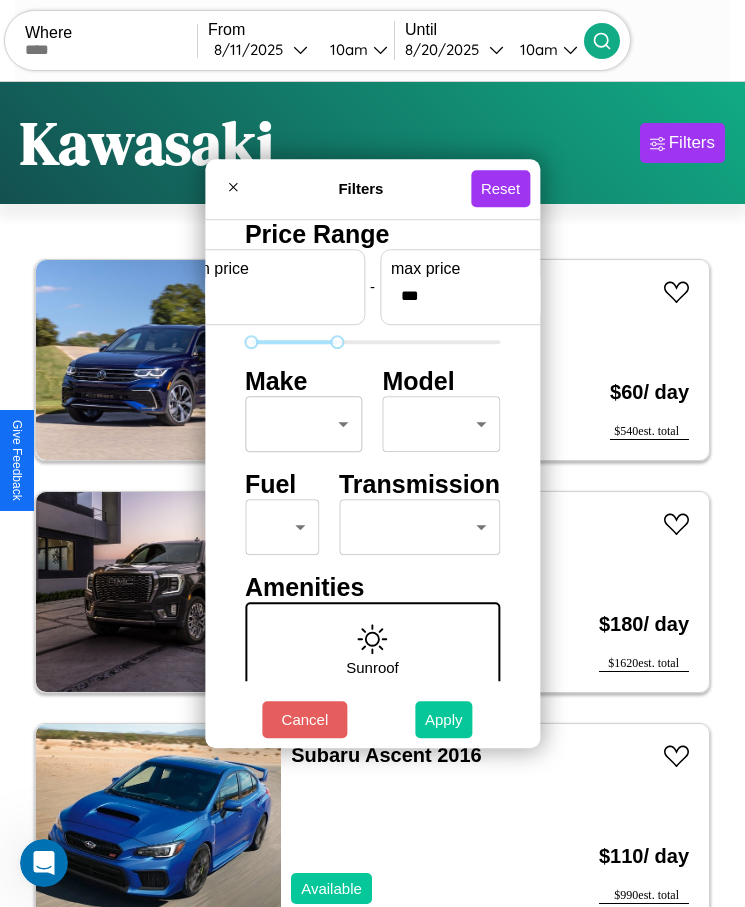 type on "**" 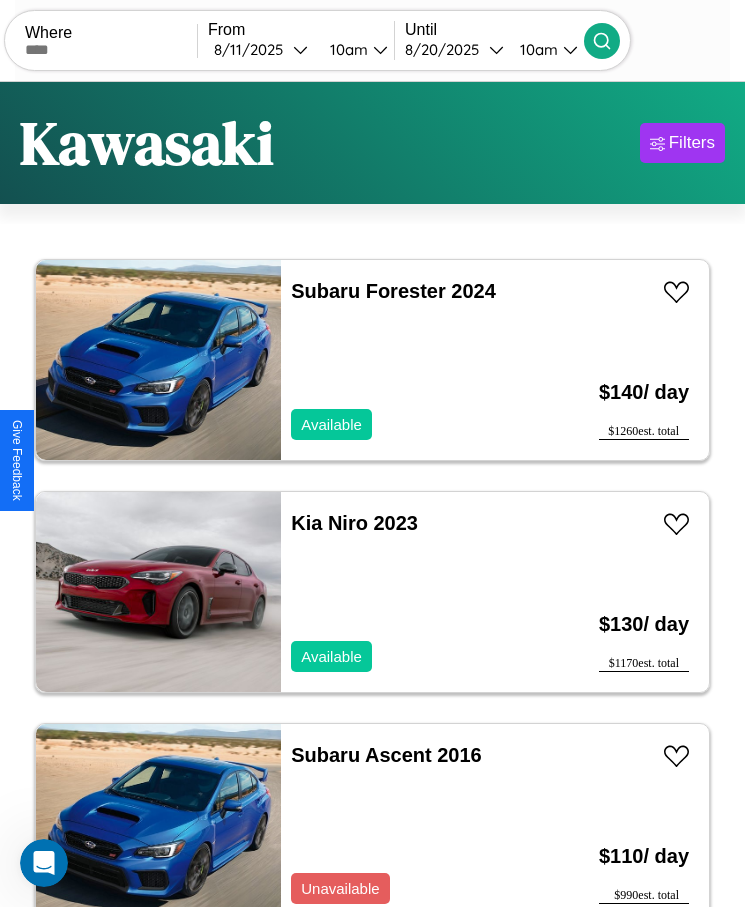 scroll, scrollTop: 2, scrollLeft: 0, axis: vertical 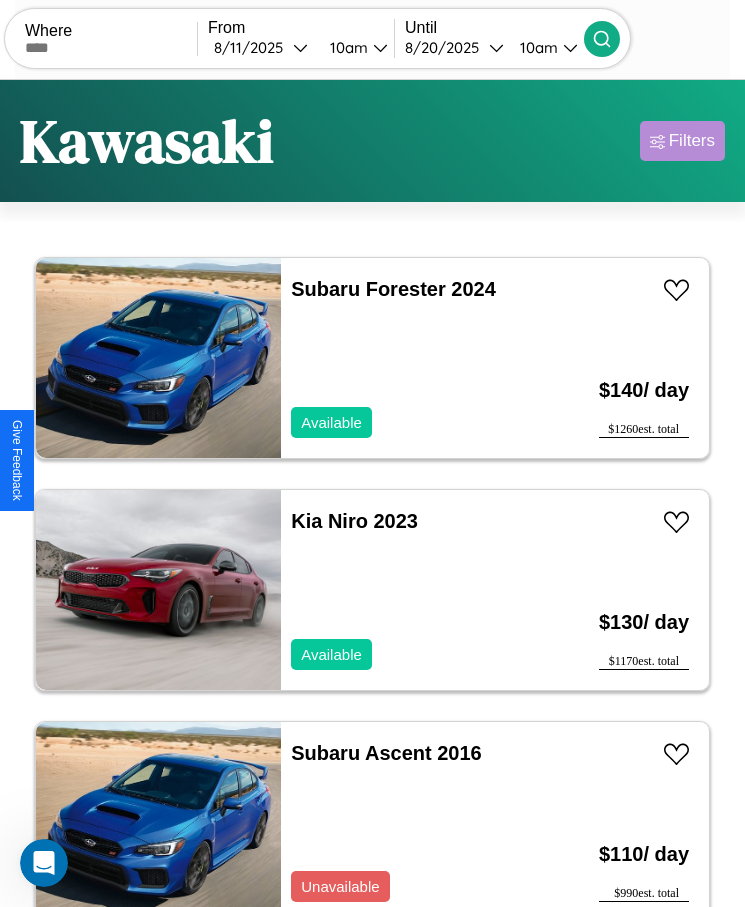 click on "Filters" at bounding box center (692, 141) 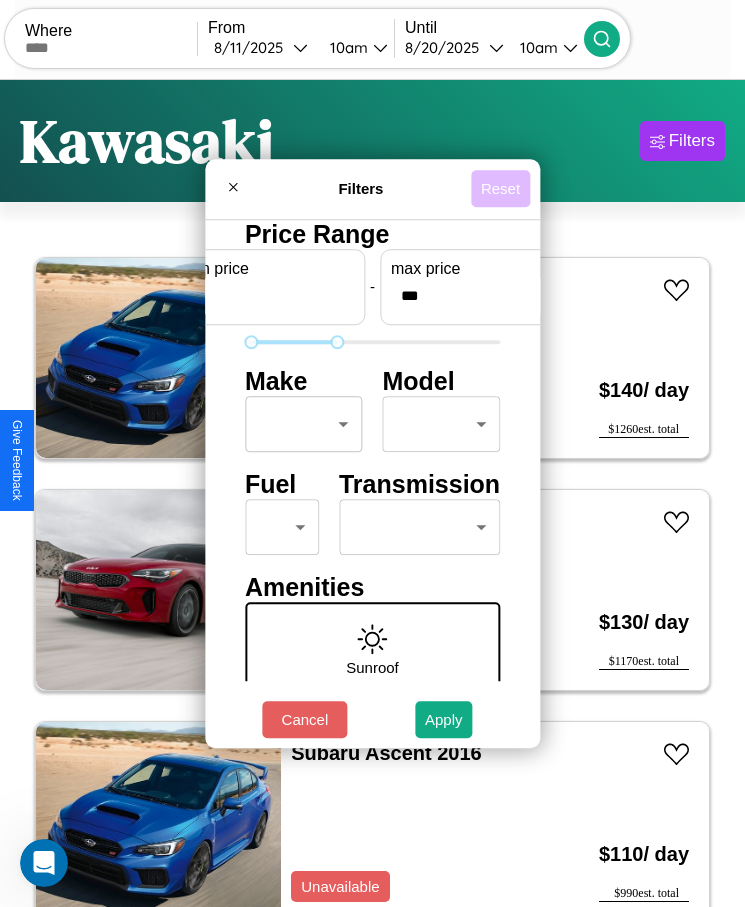 click on "Reset" at bounding box center [500, 188] 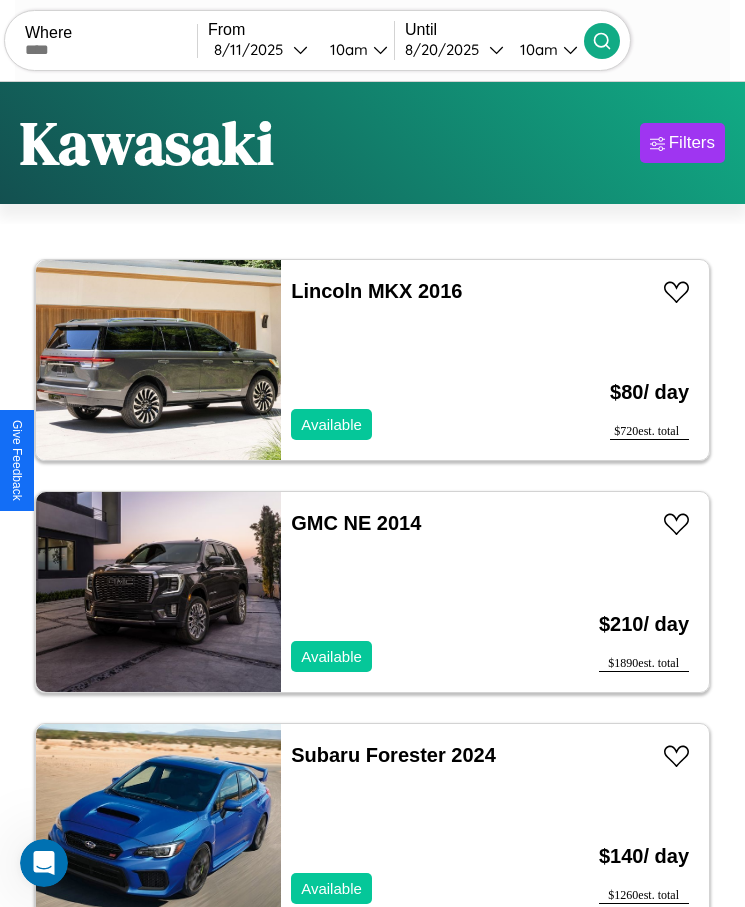 scroll, scrollTop: 50, scrollLeft: 0, axis: vertical 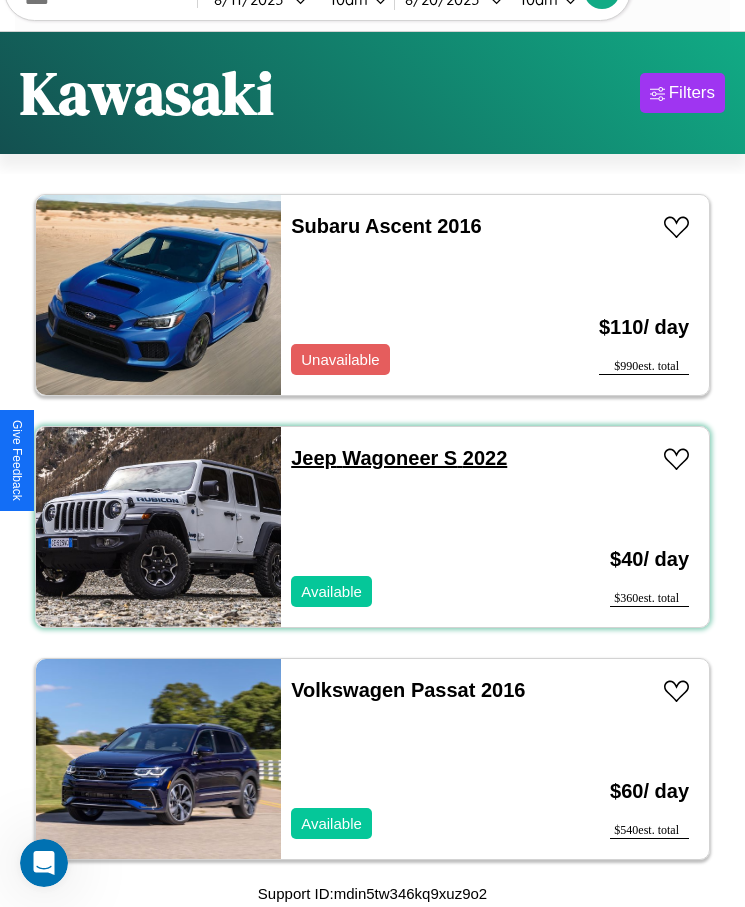 click on "Jeep   Wagoneer S   2022" at bounding box center (399, 458) 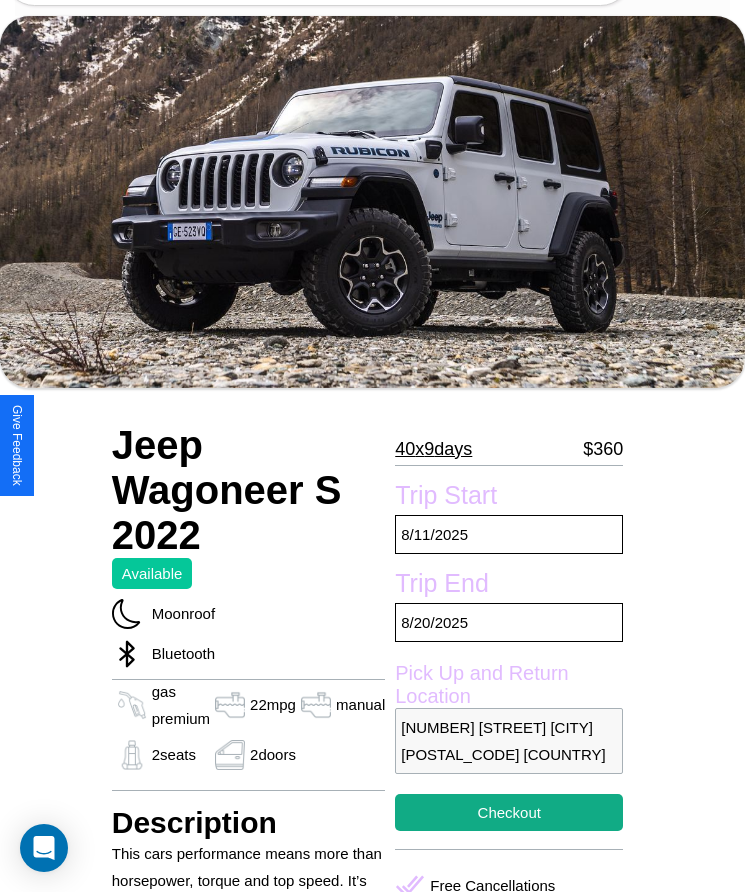 scroll, scrollTop: 68, scrollLeft: 0, axis: vertical 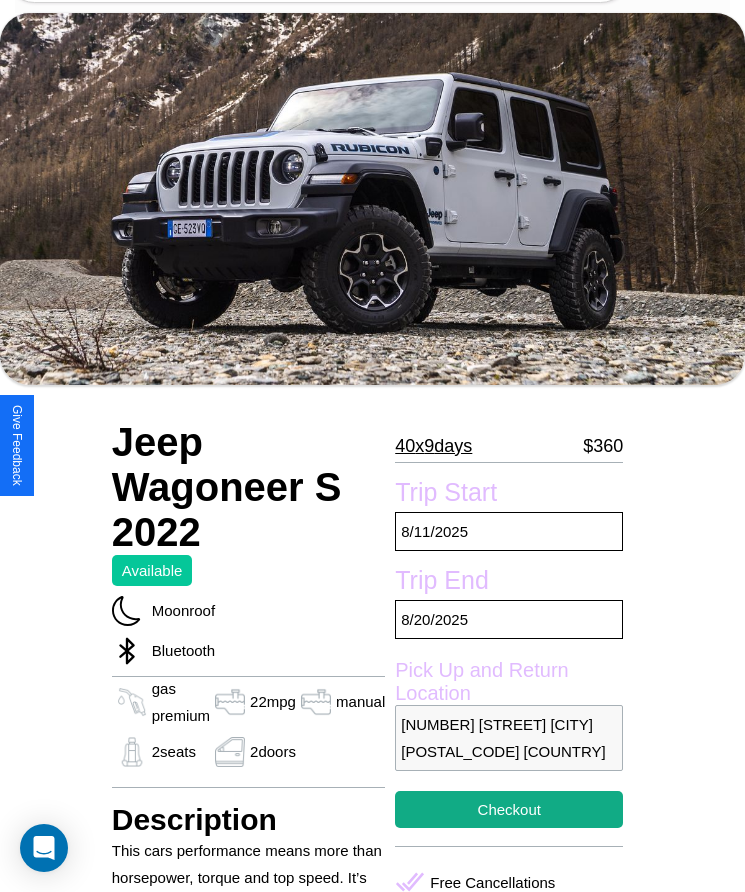 click on "40  x  9  days" at bounding box center (433, 446) 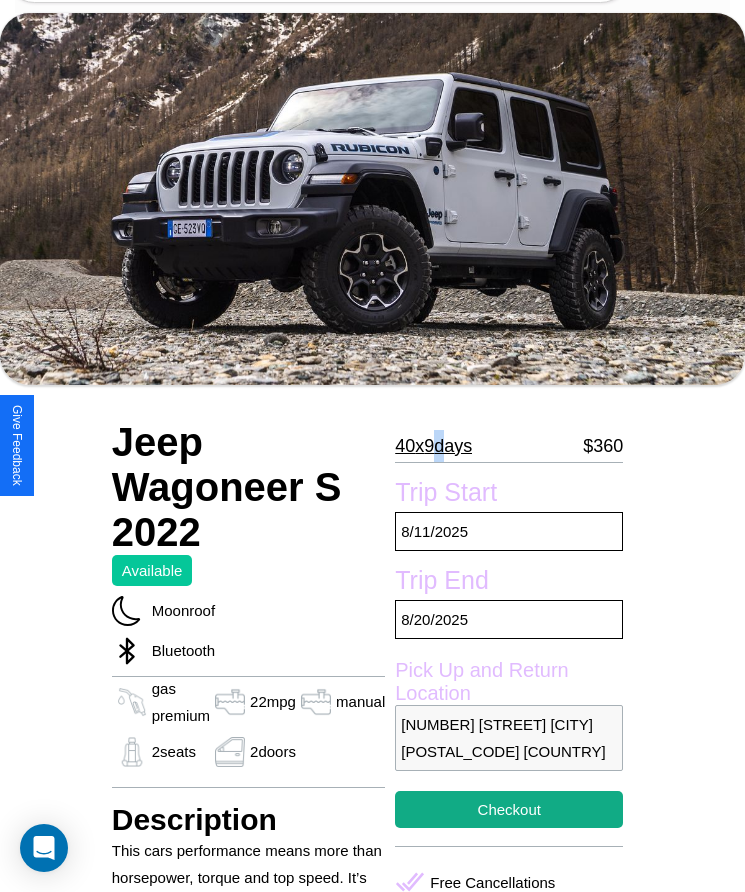 click on "40  x  9  days" at bounding box center (433, 446) 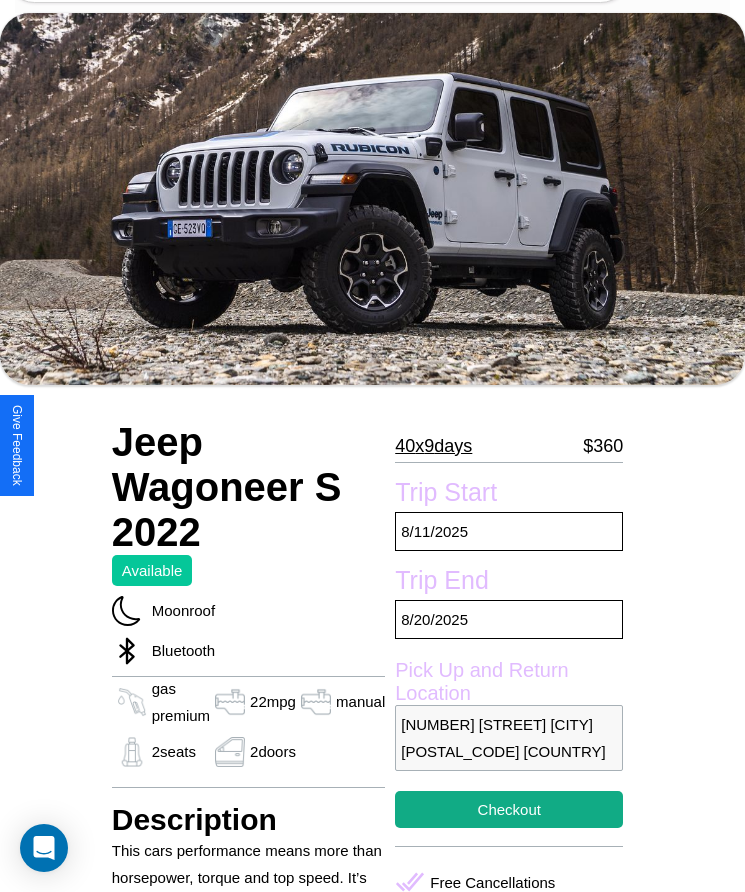 click on "40  x  9  days" at bounding box center (433, 446) 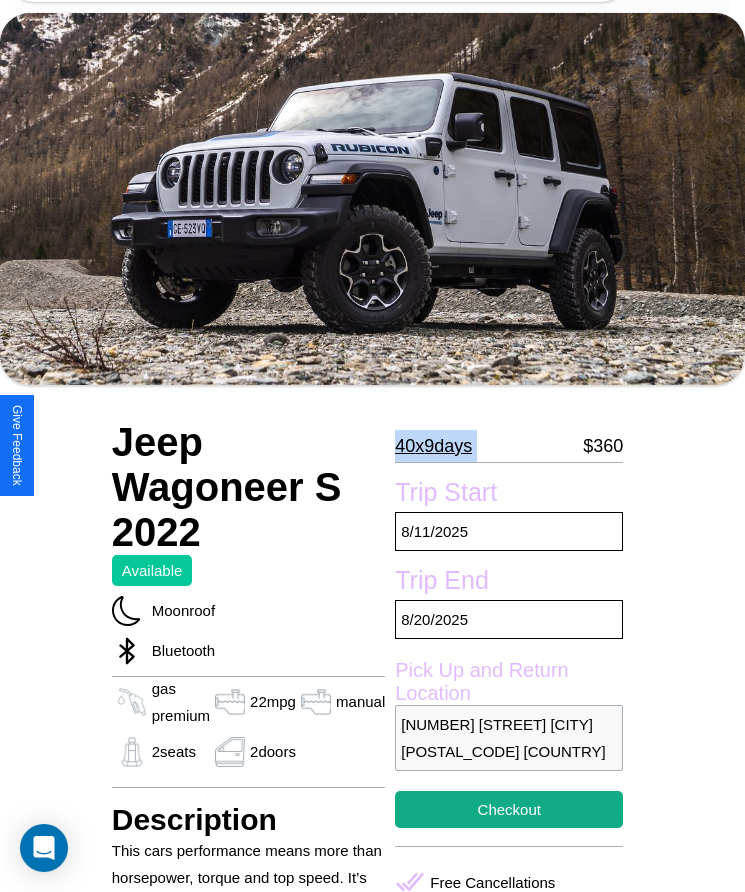 click on "40  x  9  days" at bounding box center [433, 446] 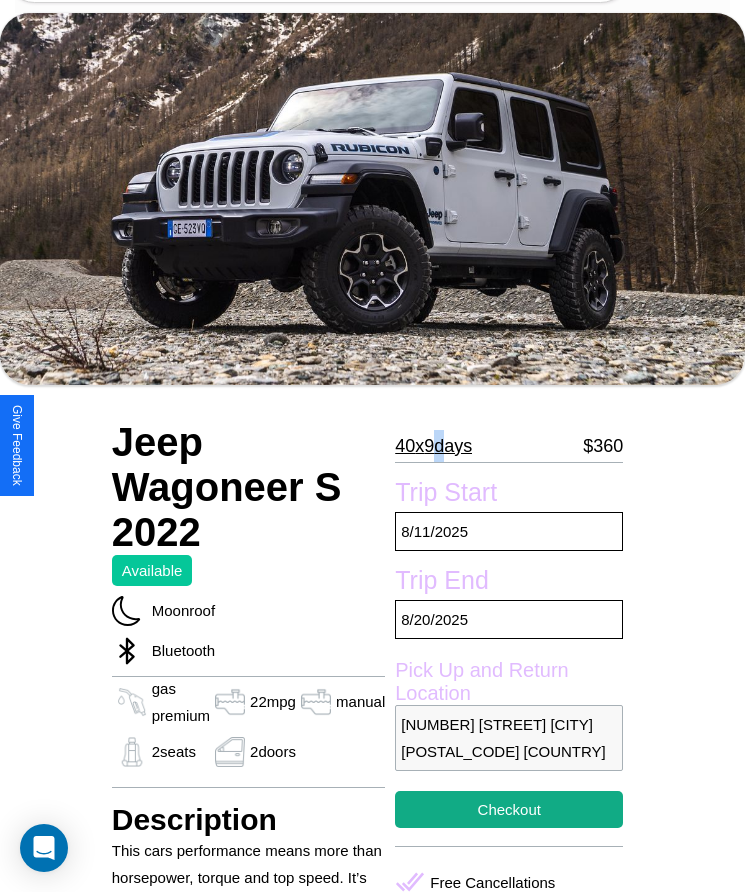 click on "40  x  9  days" at bounding box center [433, 446] 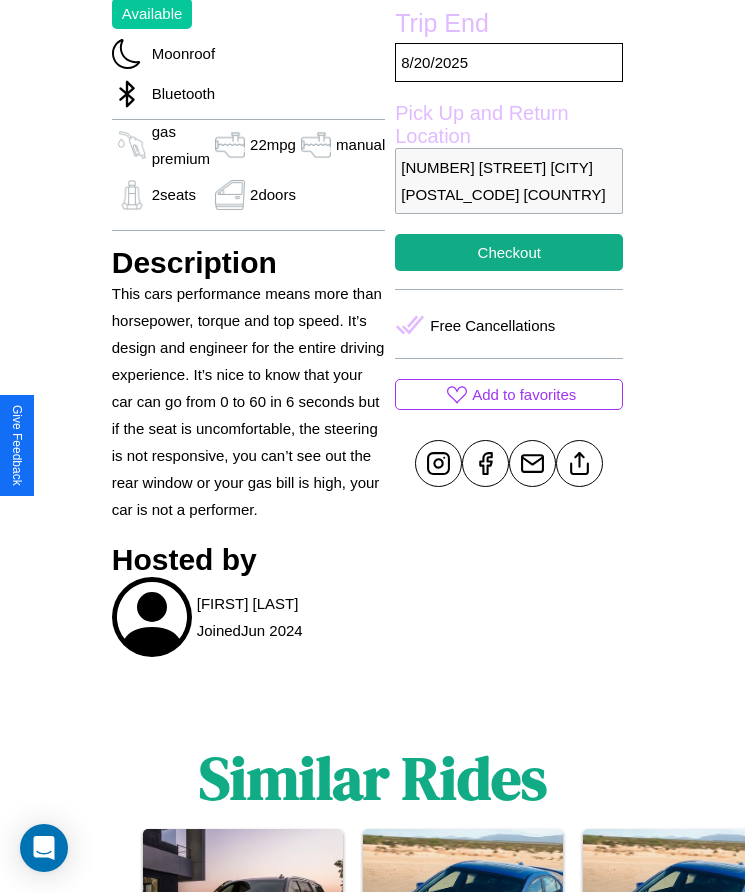 scroll, scrollTop: 643, scrollLeft: 0, axis: vertical 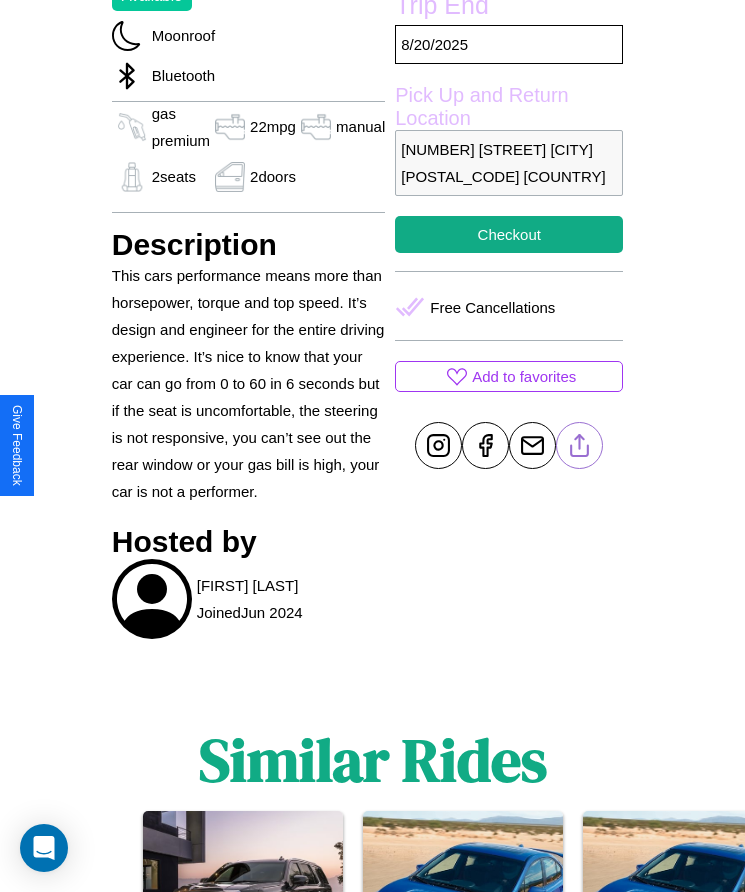 click 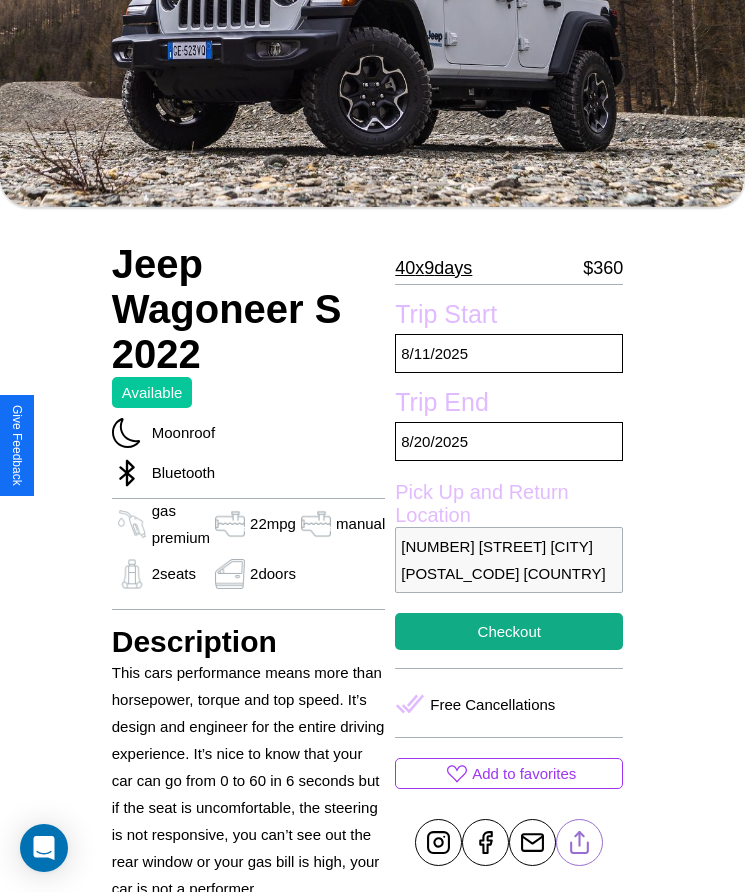 scroll, scrollTop: 109, scrollLeft: 0, axis: vertical 